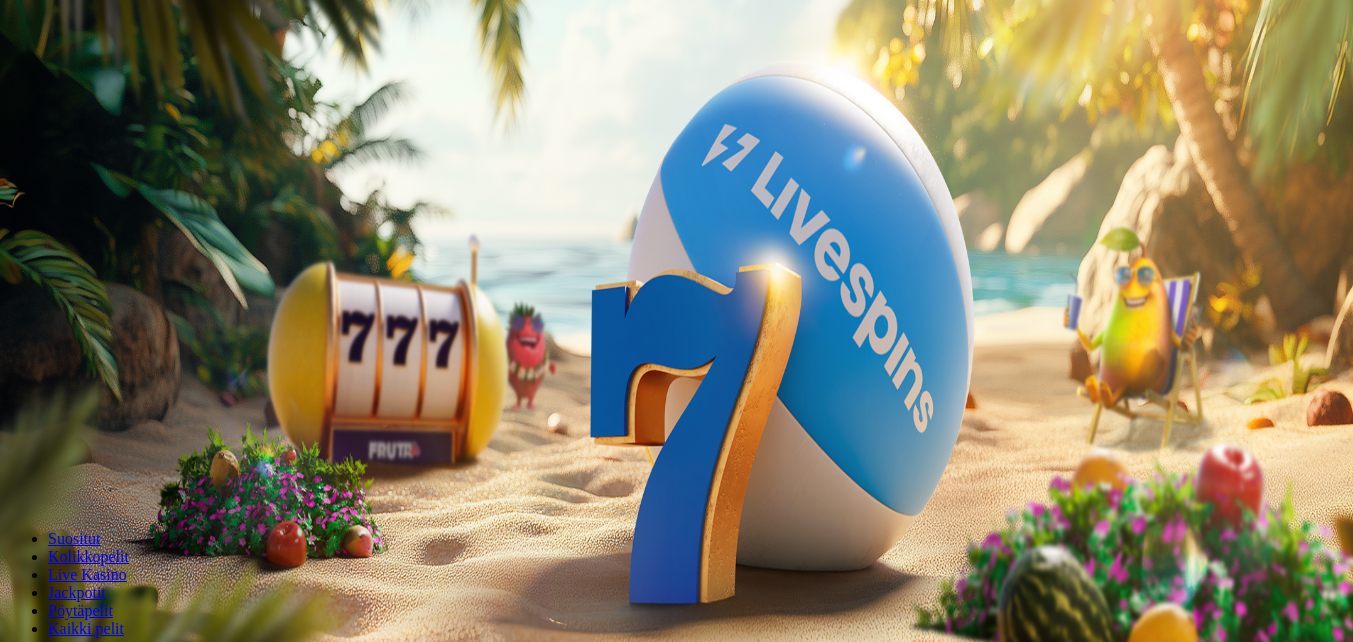 scroll, scrollTop: 0, scrollLeft: 0, axis: both 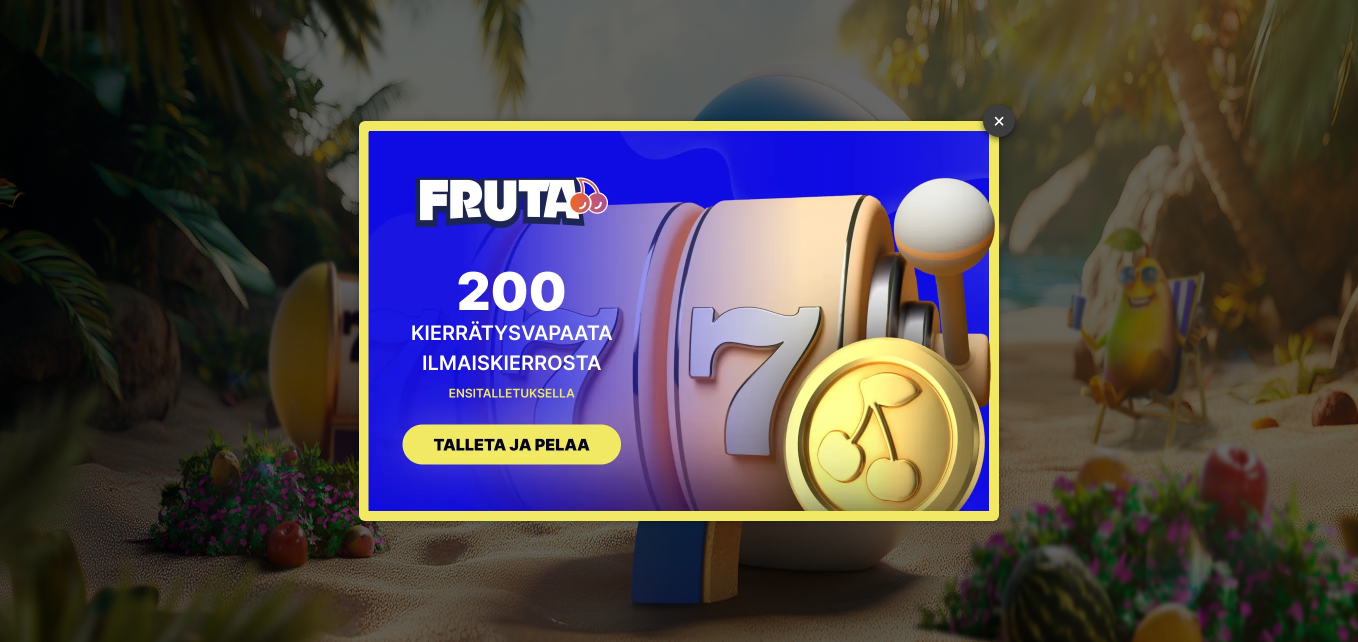 click on "×" at bounding box center [999, 121] 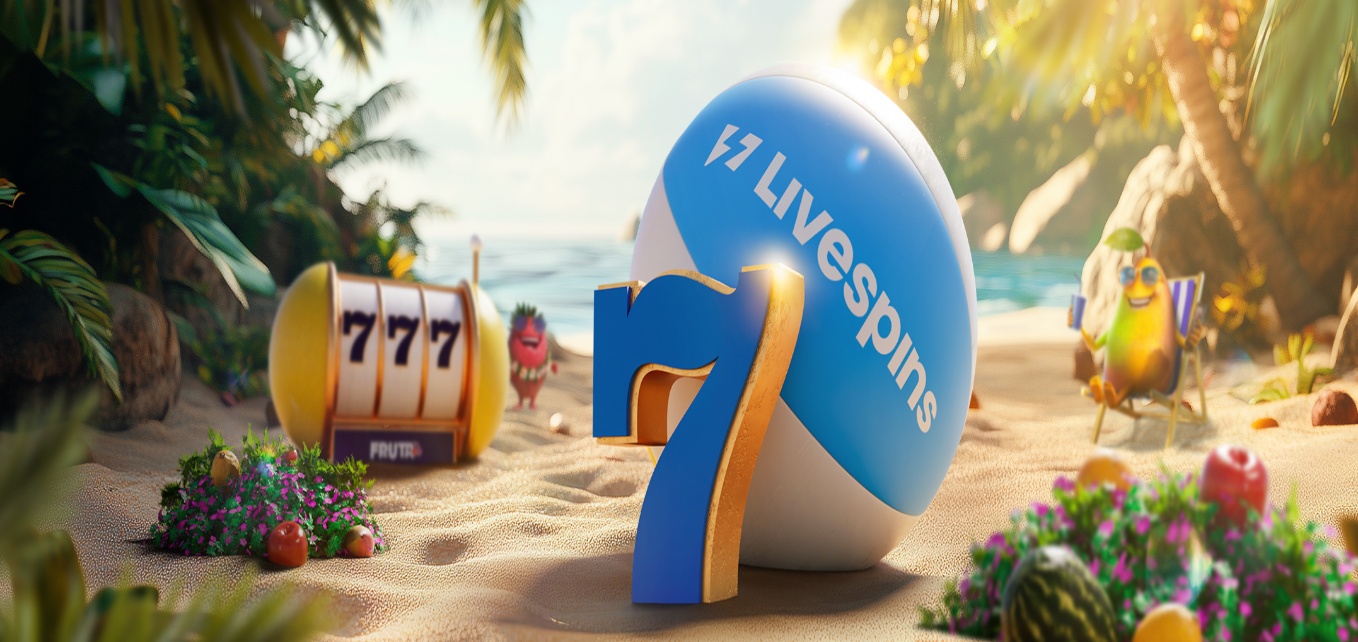 click at bounding box center (679, 448) 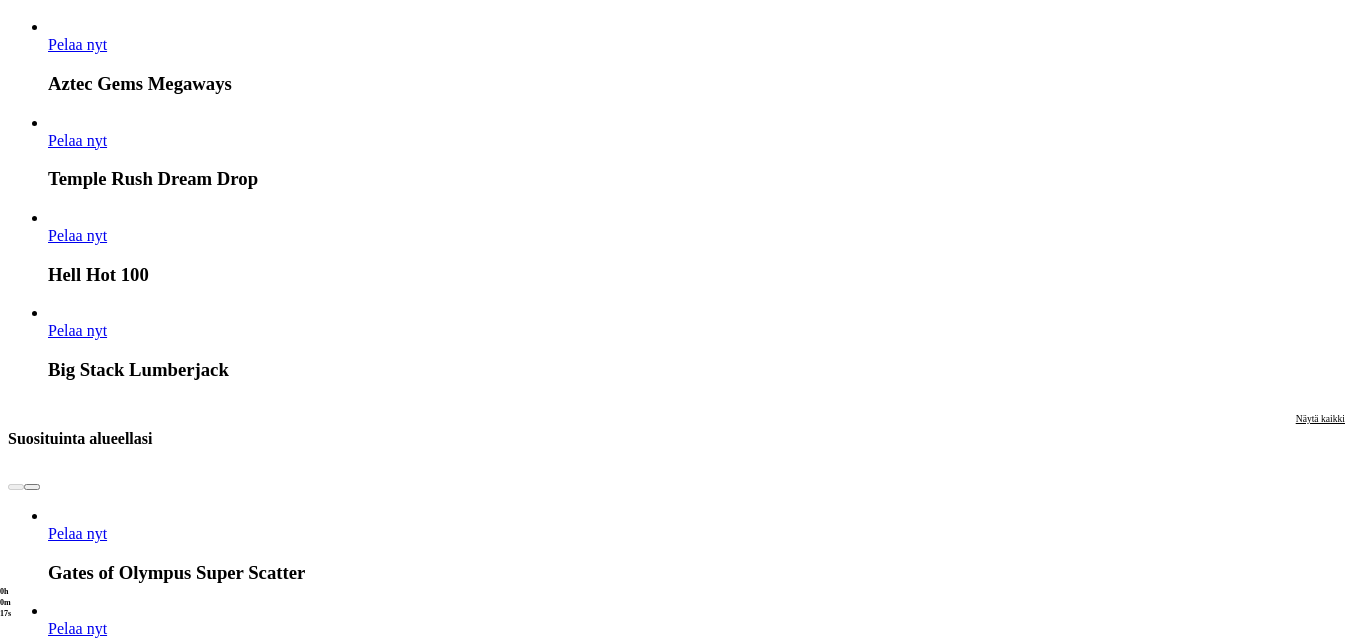 scroll, scrollTop: 1800, scrollLeft: 0, axis: vertical 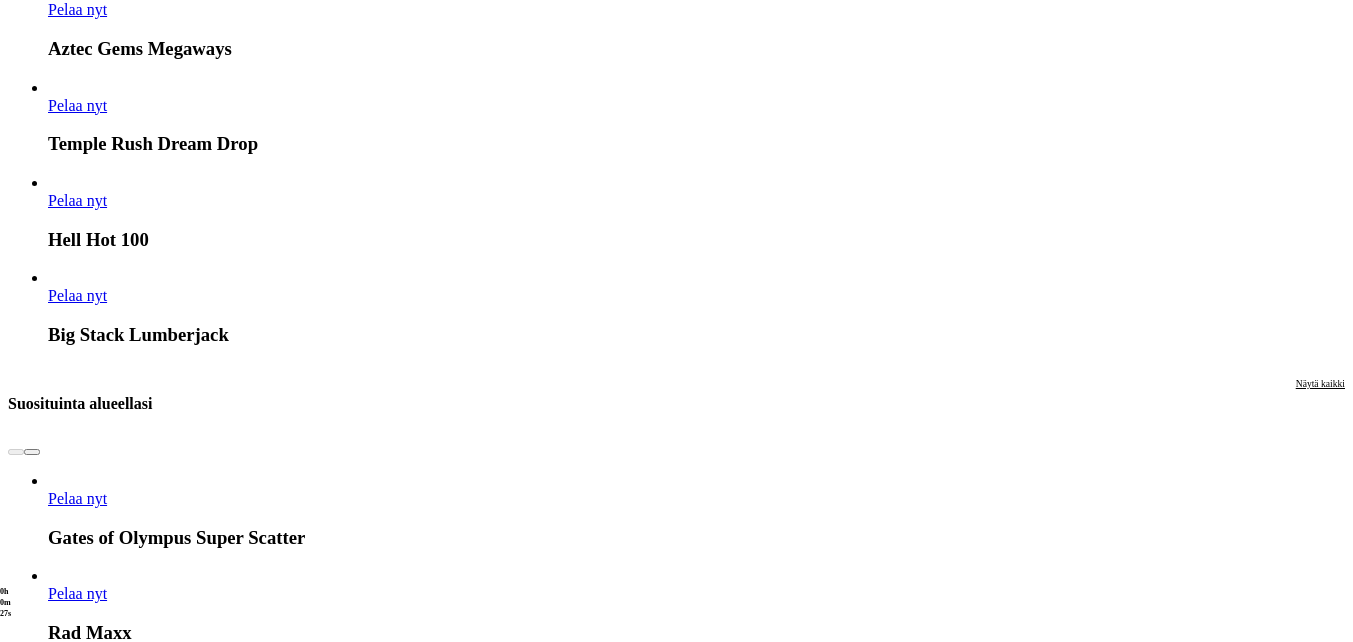 click at bounding box center (32, 16005) 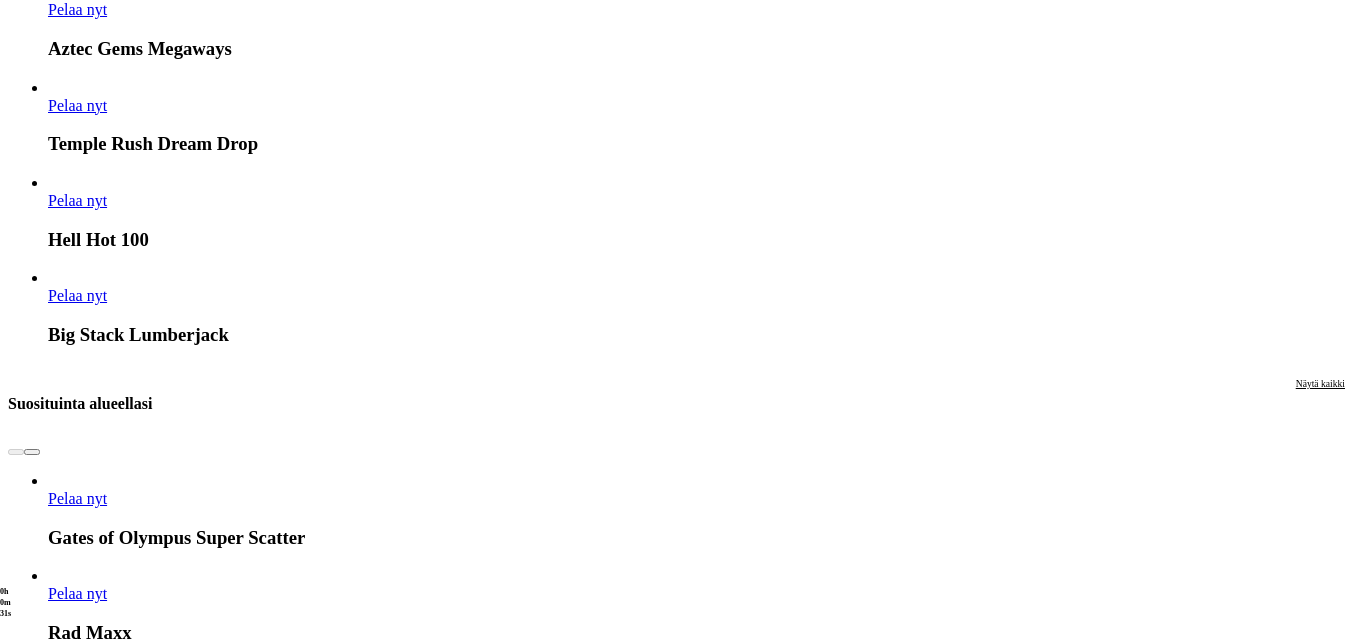click on "Pelaa nyt" at bounding box center [-752, 16910] 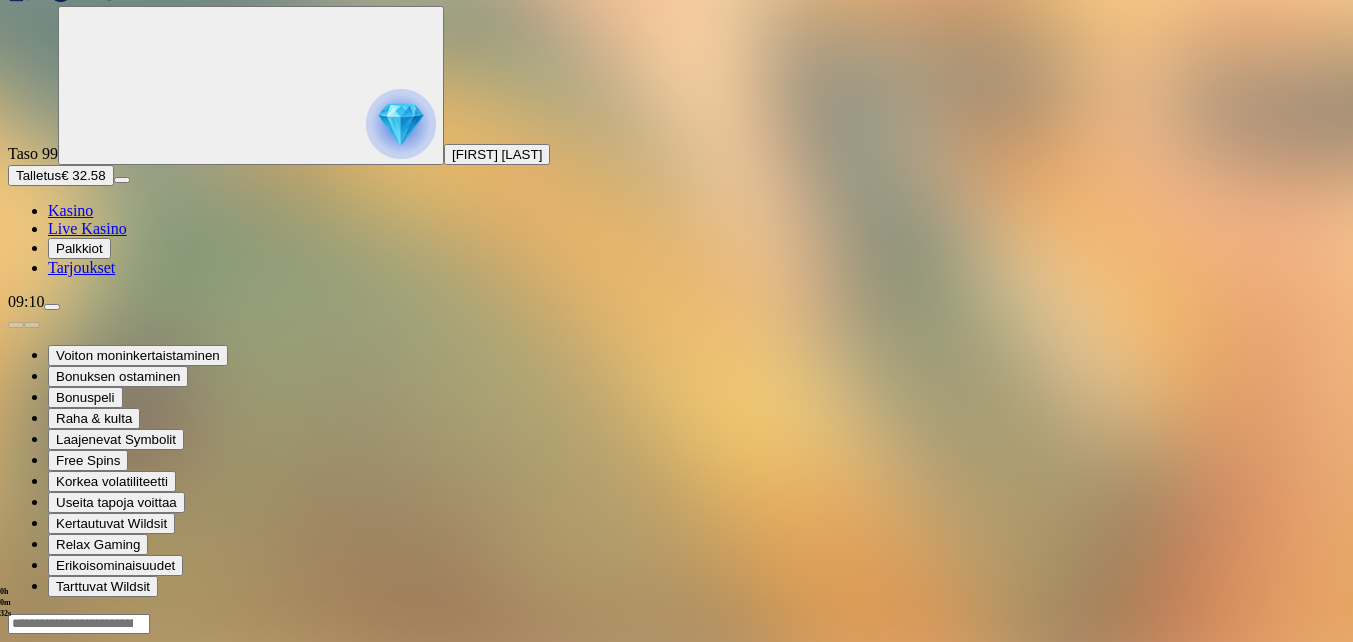 scroll, scrollTop: 0, scrollLeft: 0, axis: both 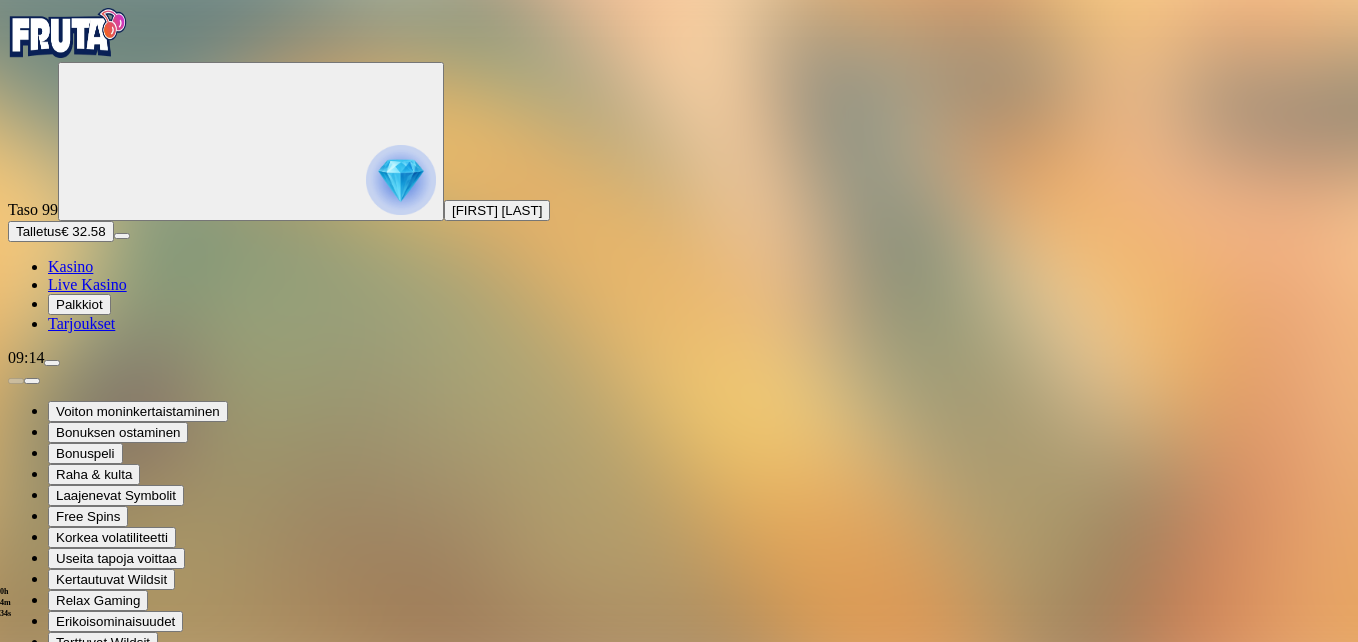 click at bounding box center (16, 862) 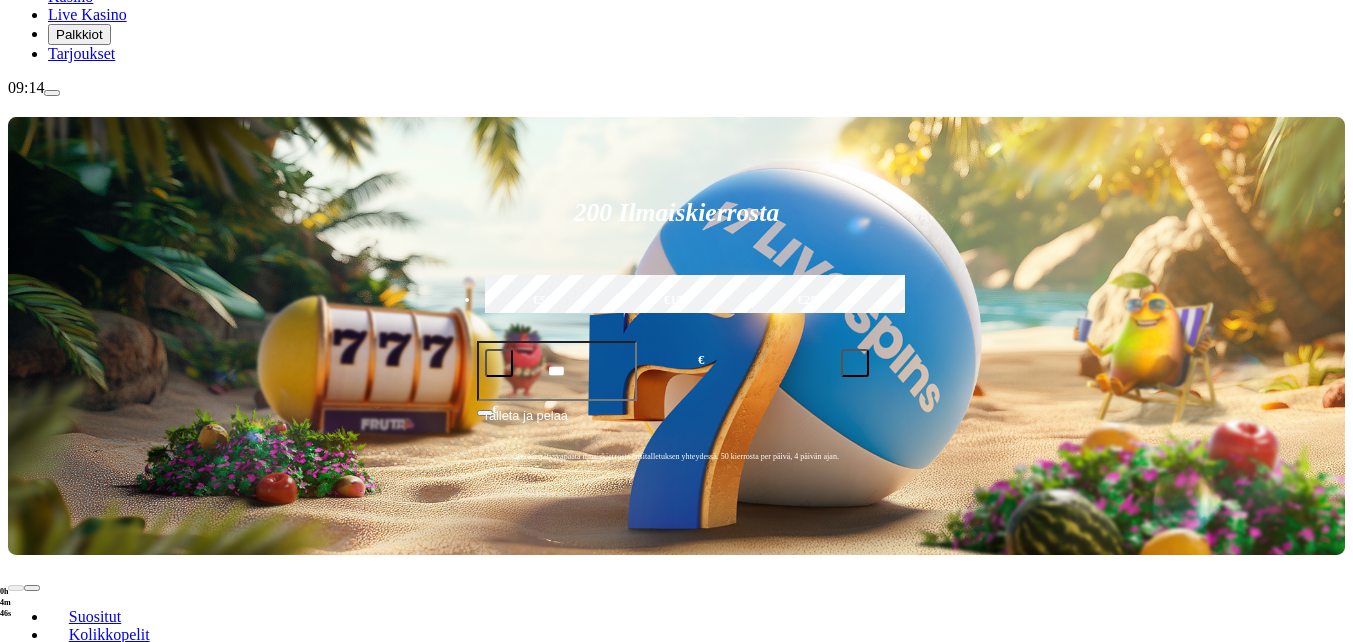 scroll, scrollTop: 400, scrollLeft: 0, axis: vertical 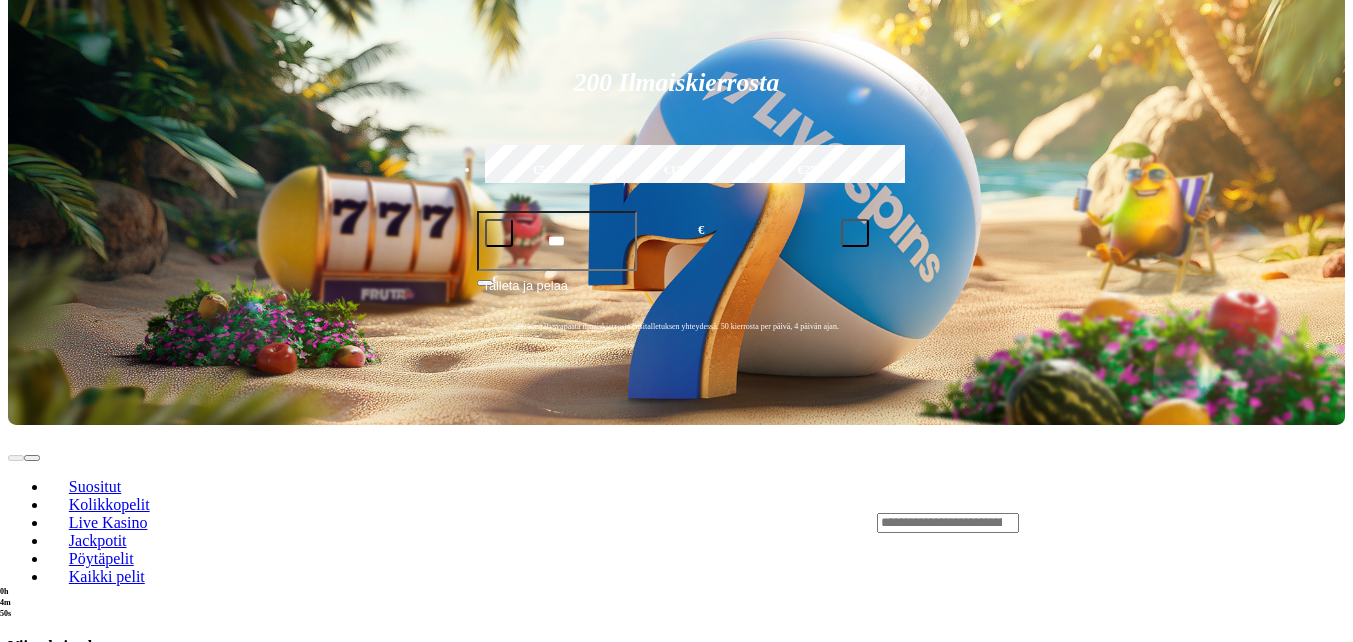 click on "Pelaa nyt" at bounding box center [77, 1218] 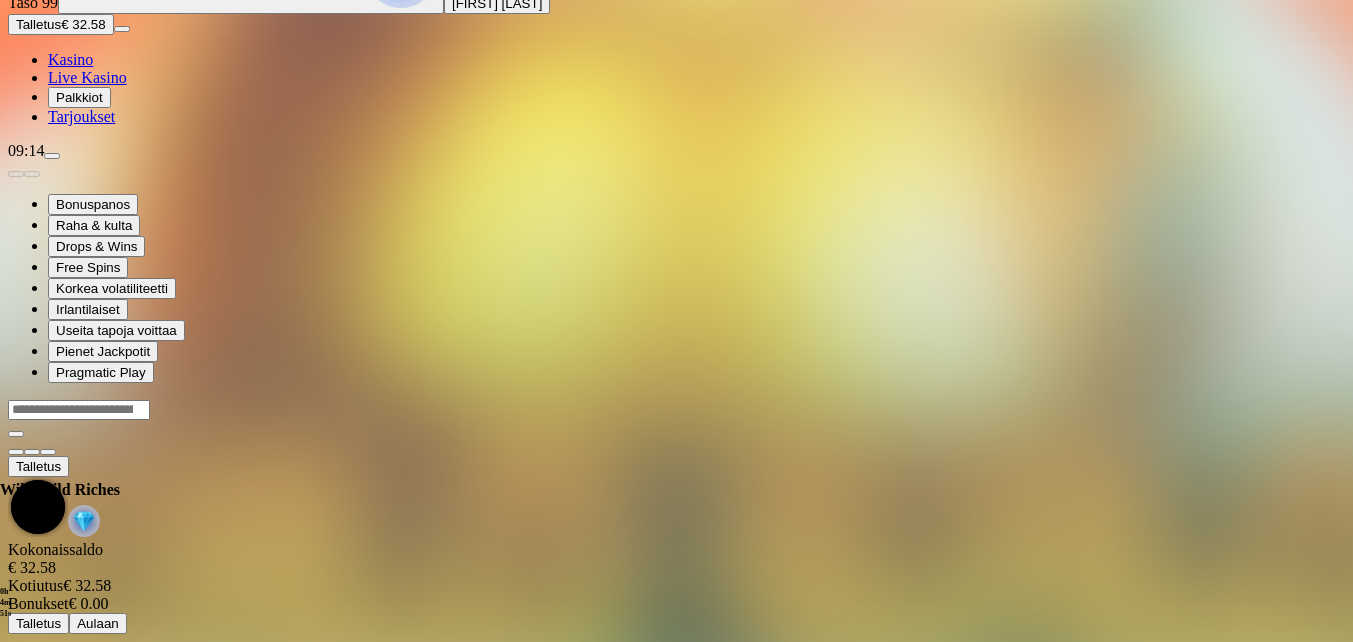scroll, scrollTop: 0, scrollLeft: 0, axis: both 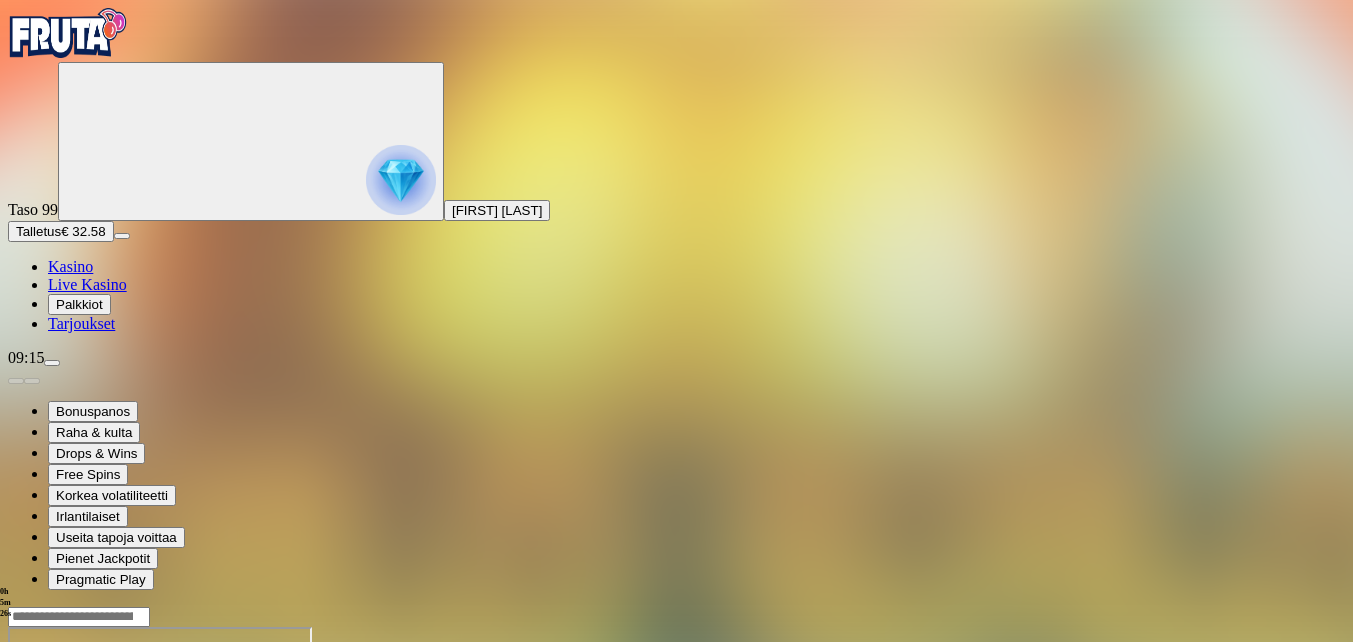 drag, startPoint x: 1241, startPoint y: 102, endPoint x: 1244, endPoint y: 168, distance: 66.068146 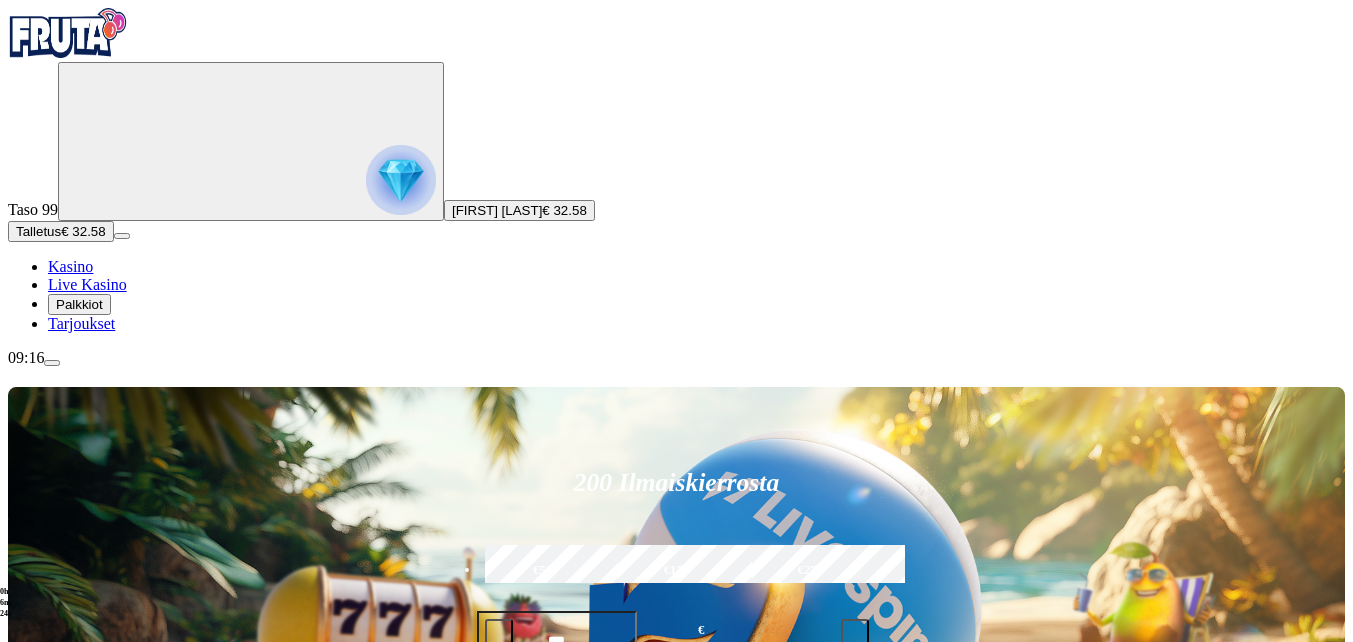 click on "Pelaa nyt" at bounding box center [77, 1618] 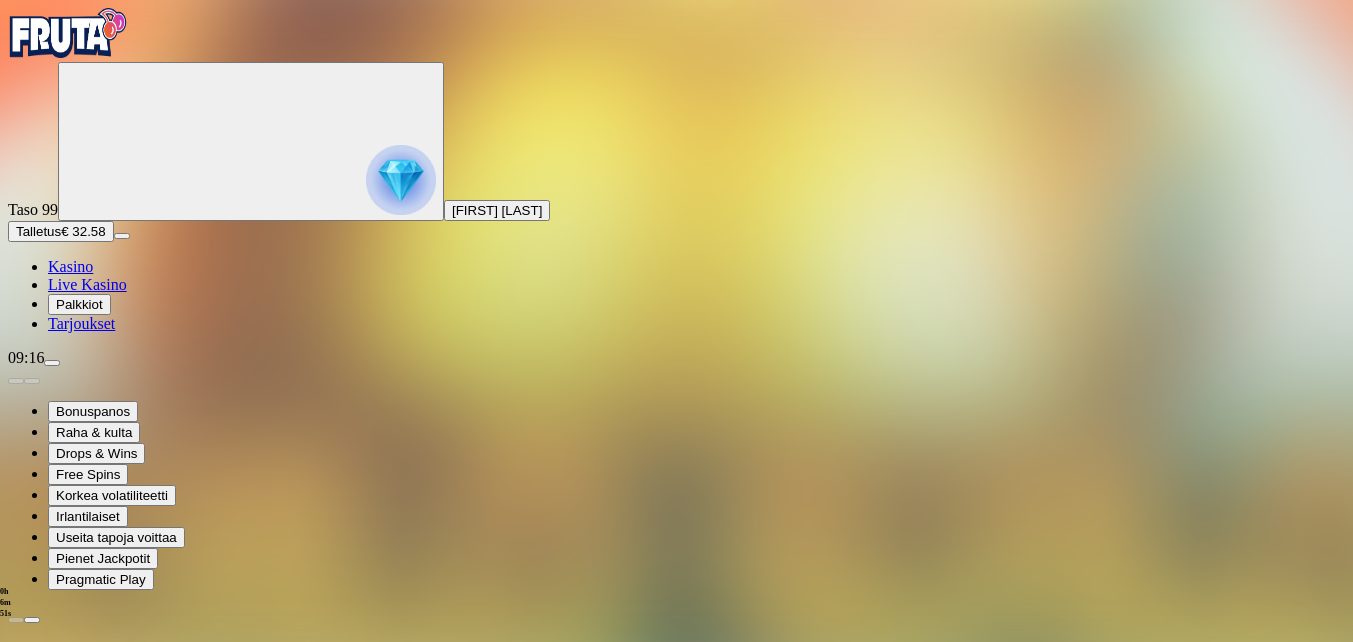 click at bounding box center (16, 1389) 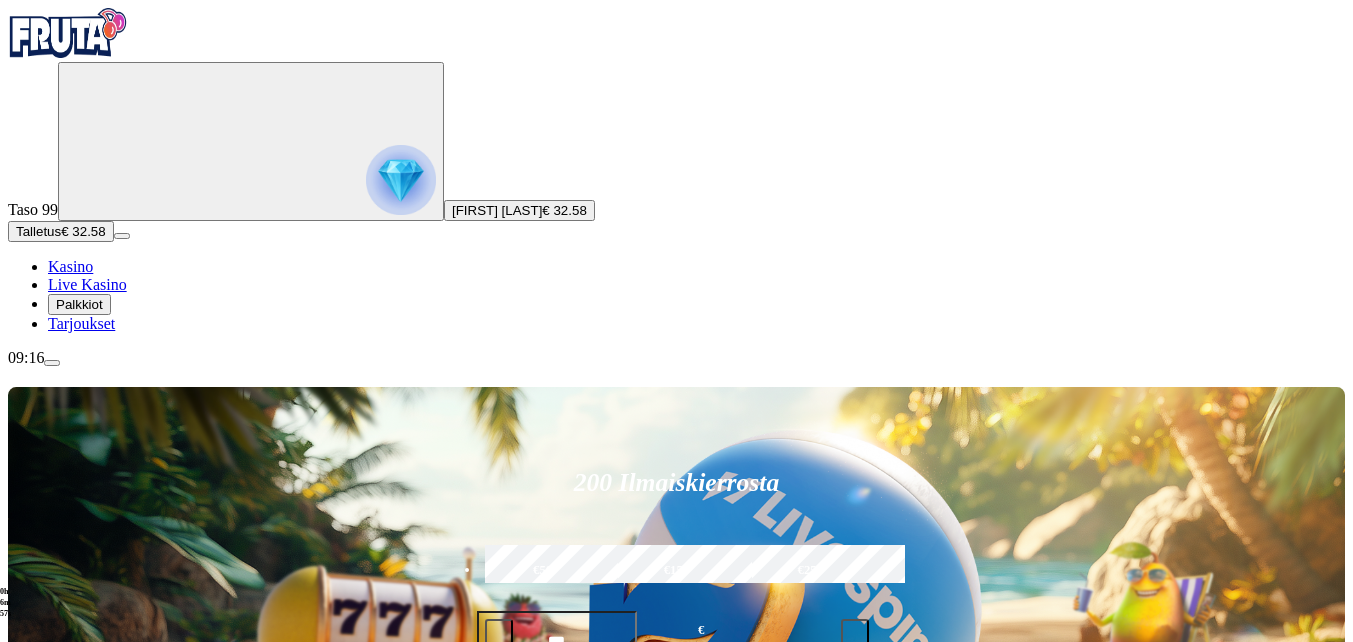 click at bounding box center [32, 1095] 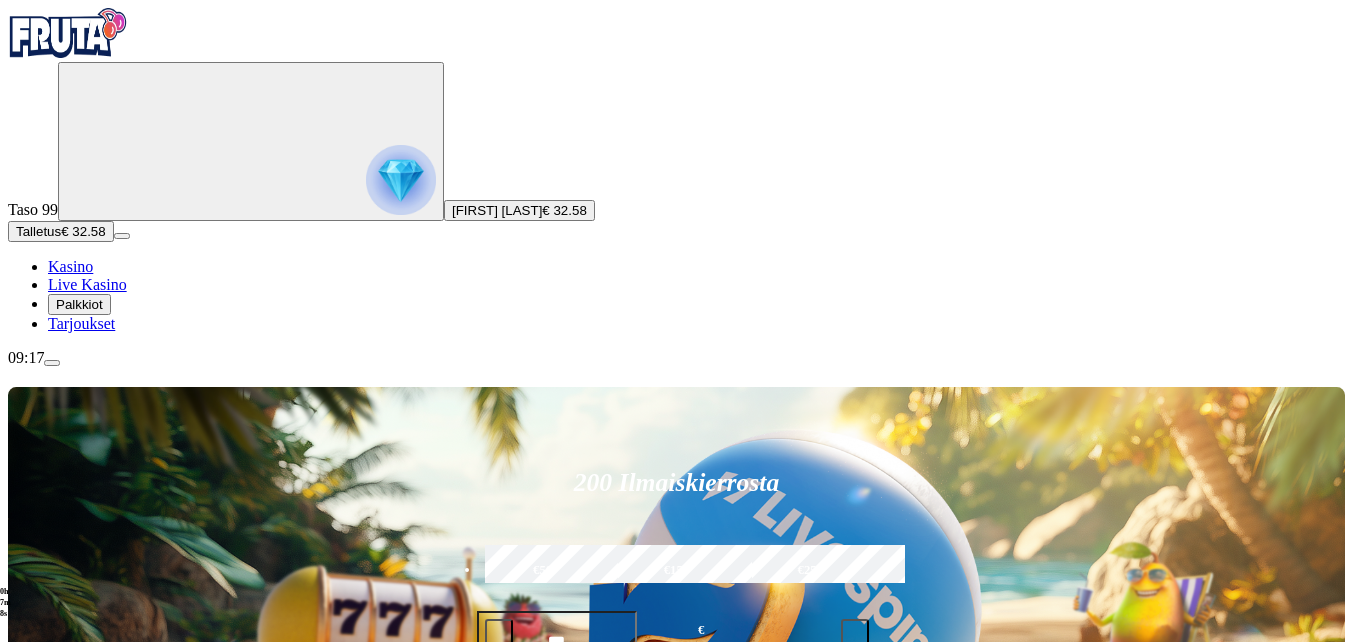 click on "Pelaa nyt" at bounding box center [-752, 1905] 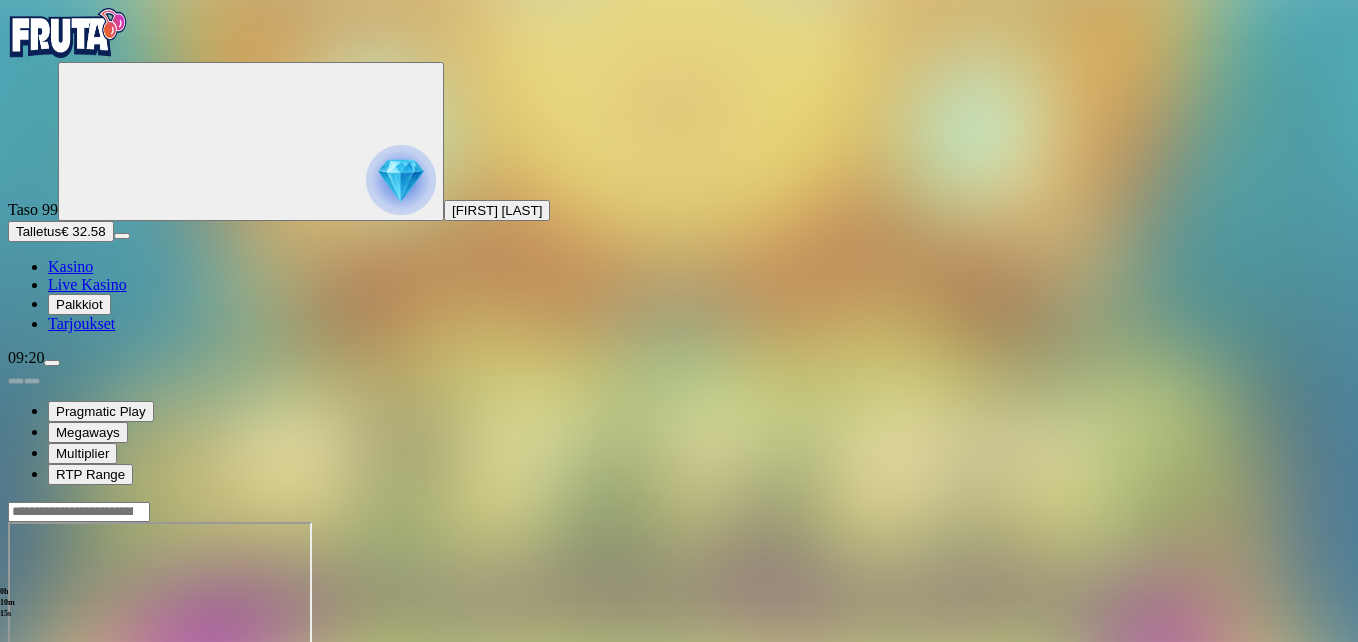 click at bounding box center (16, 694) 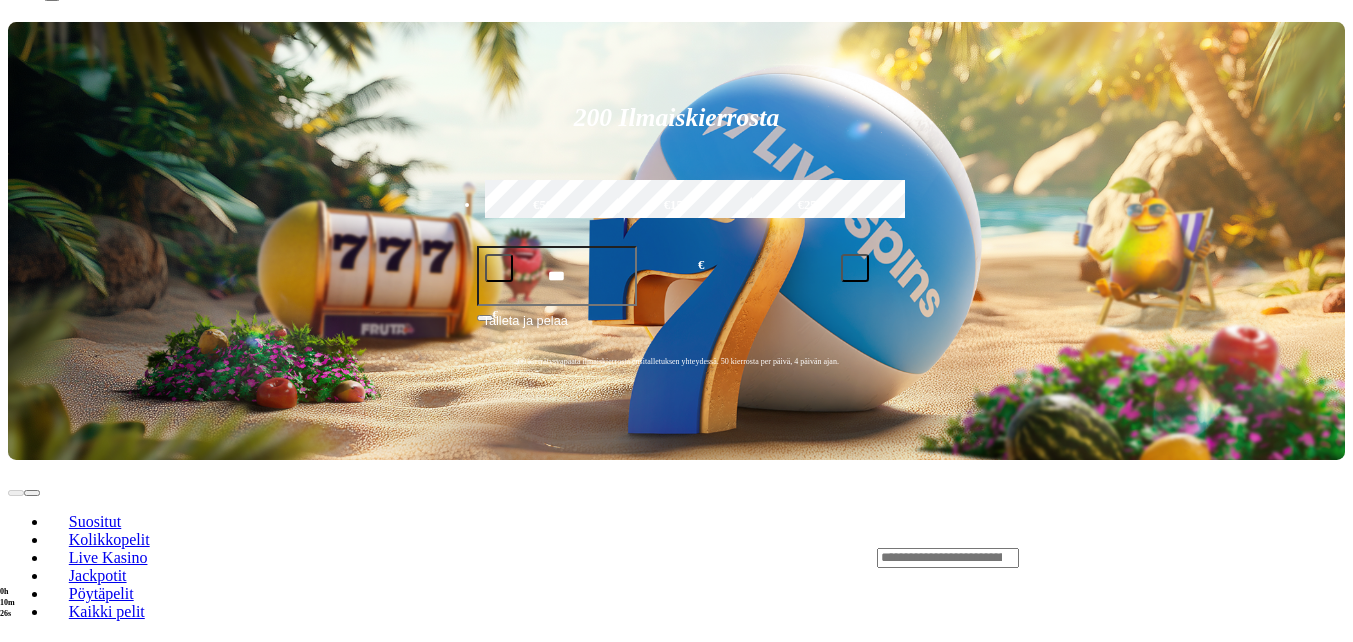 scroll, scrollTop: 500, scrollLeft: 0, axis: vertical 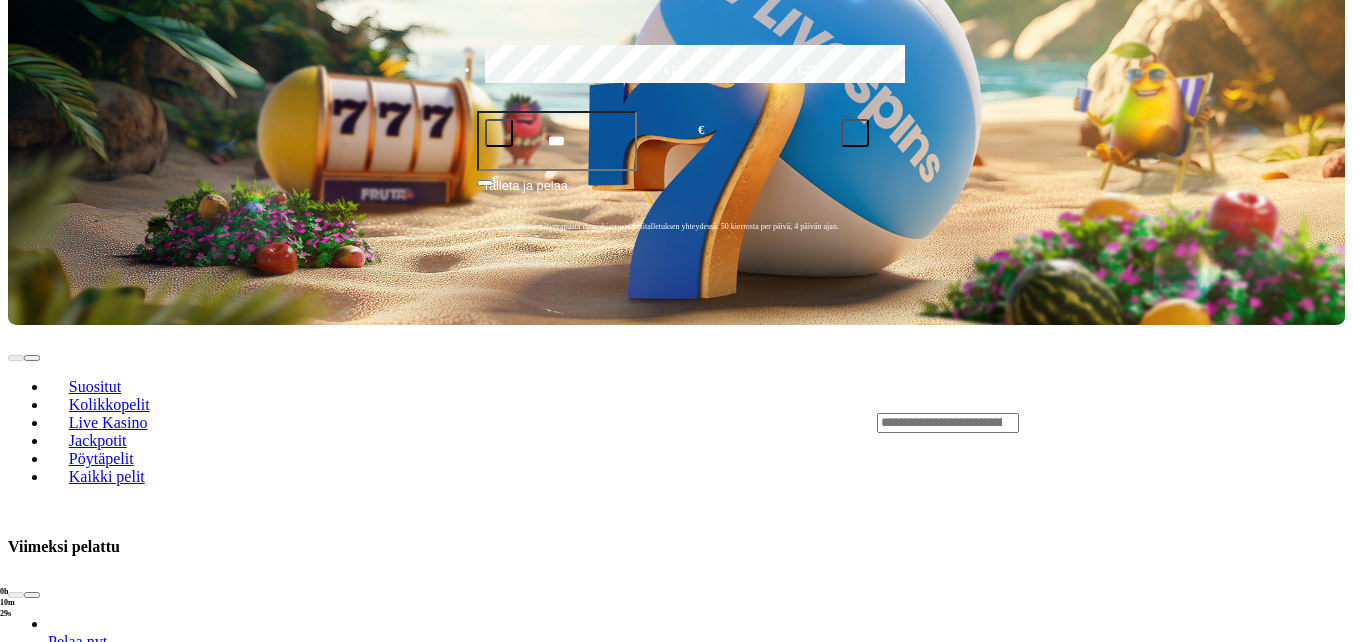 click on "Pelaa nyt" at bounding box center (77, 1893) 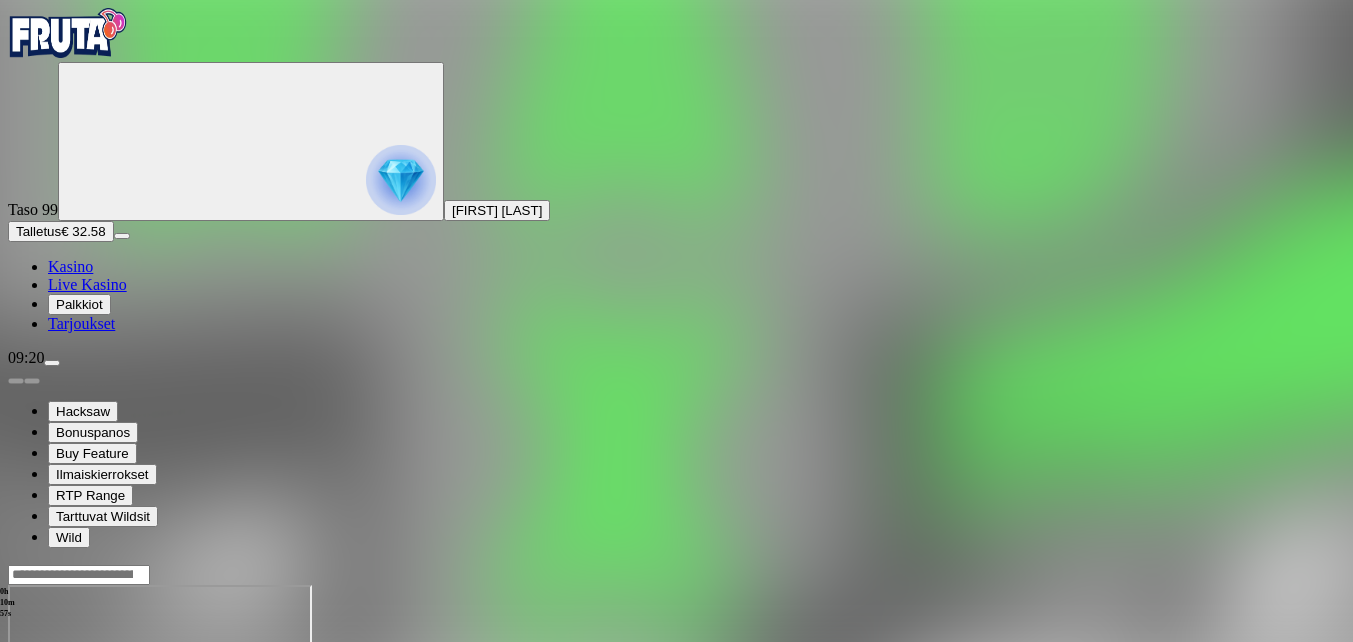 click at bounding box center [48, 757] 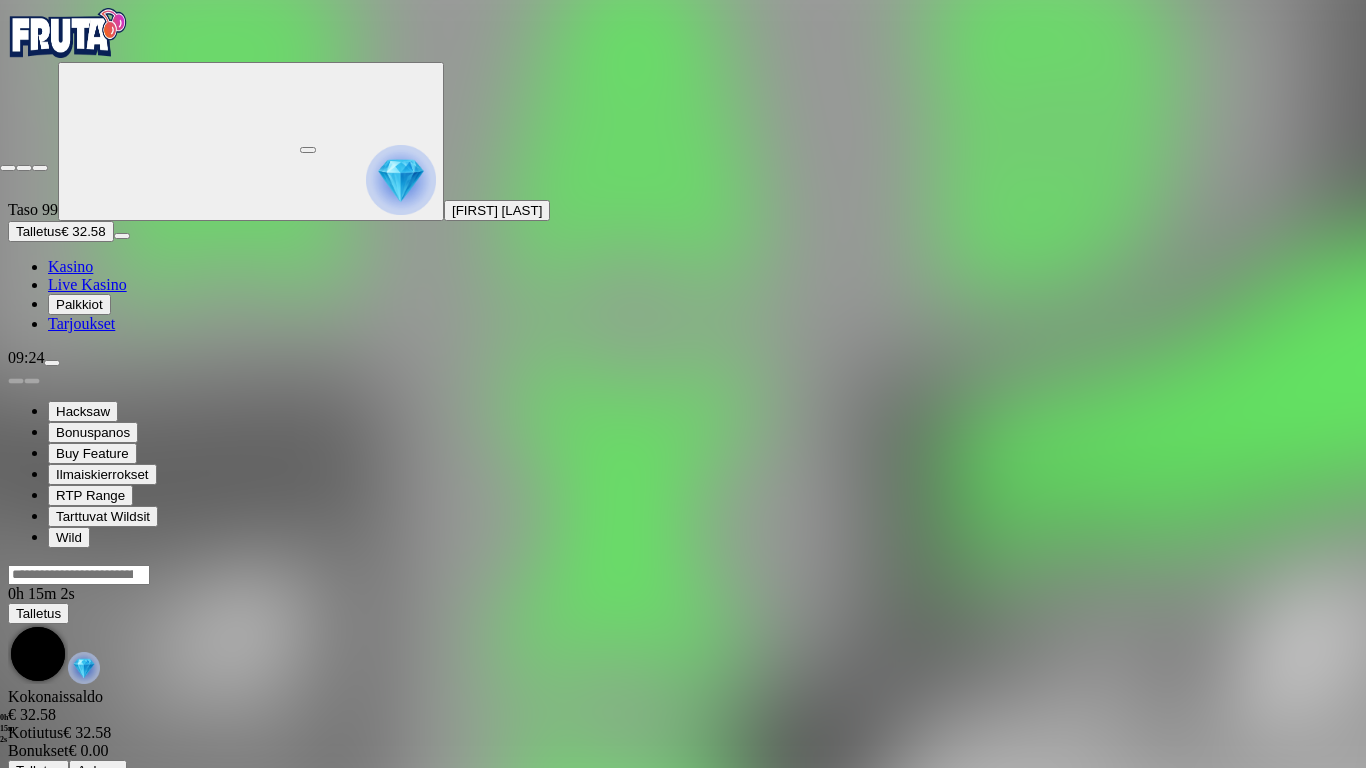 click at bounding box center (8, 168) 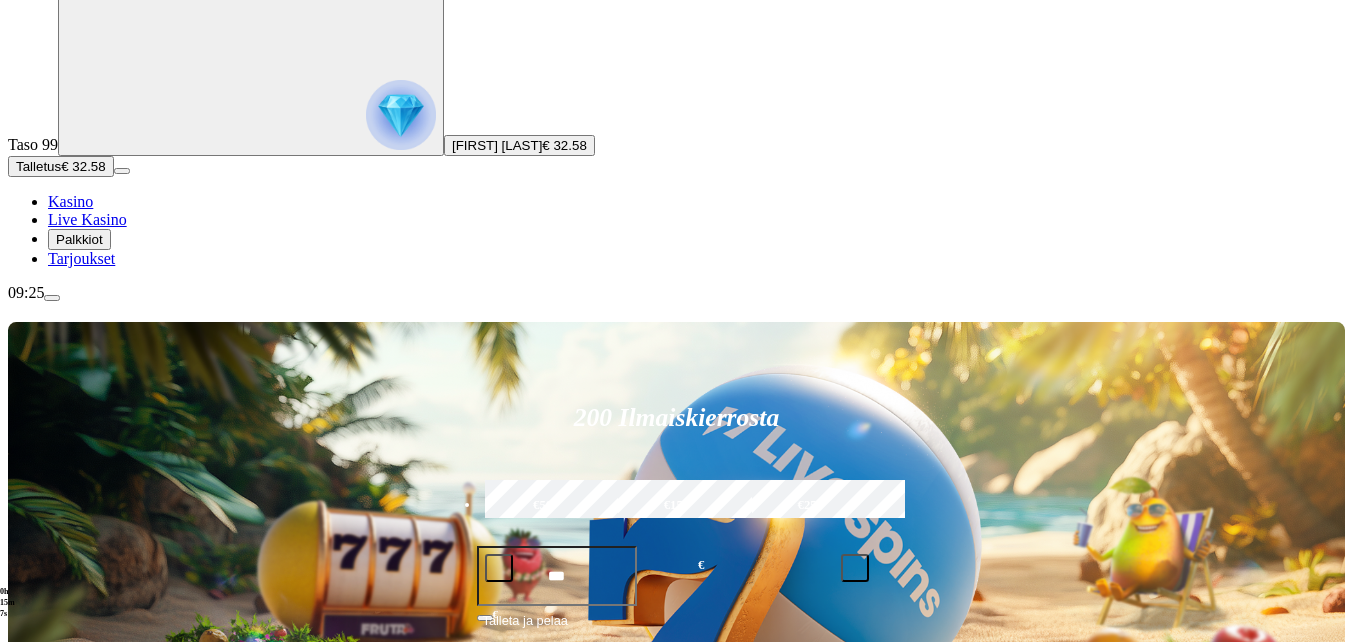 scroll, scrollTop: 100, scrollLeft: 0, axis: vertical 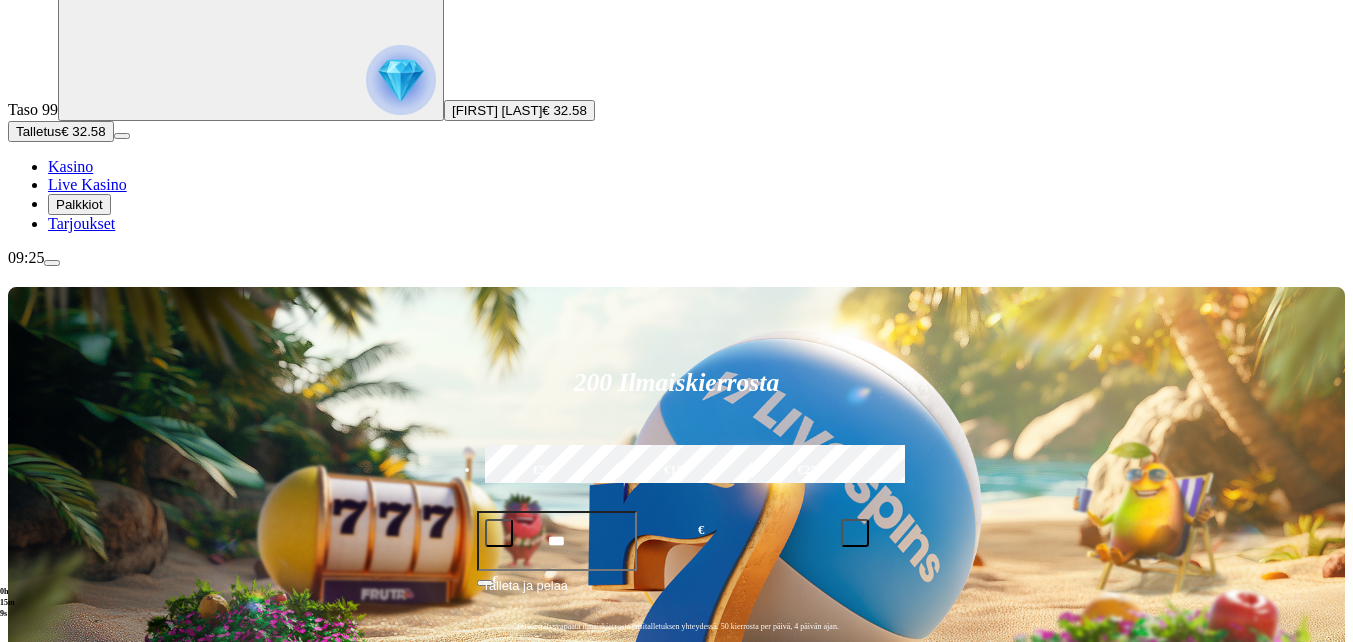 click on "Pelaa nyt" at bounding box center (77, 1041) 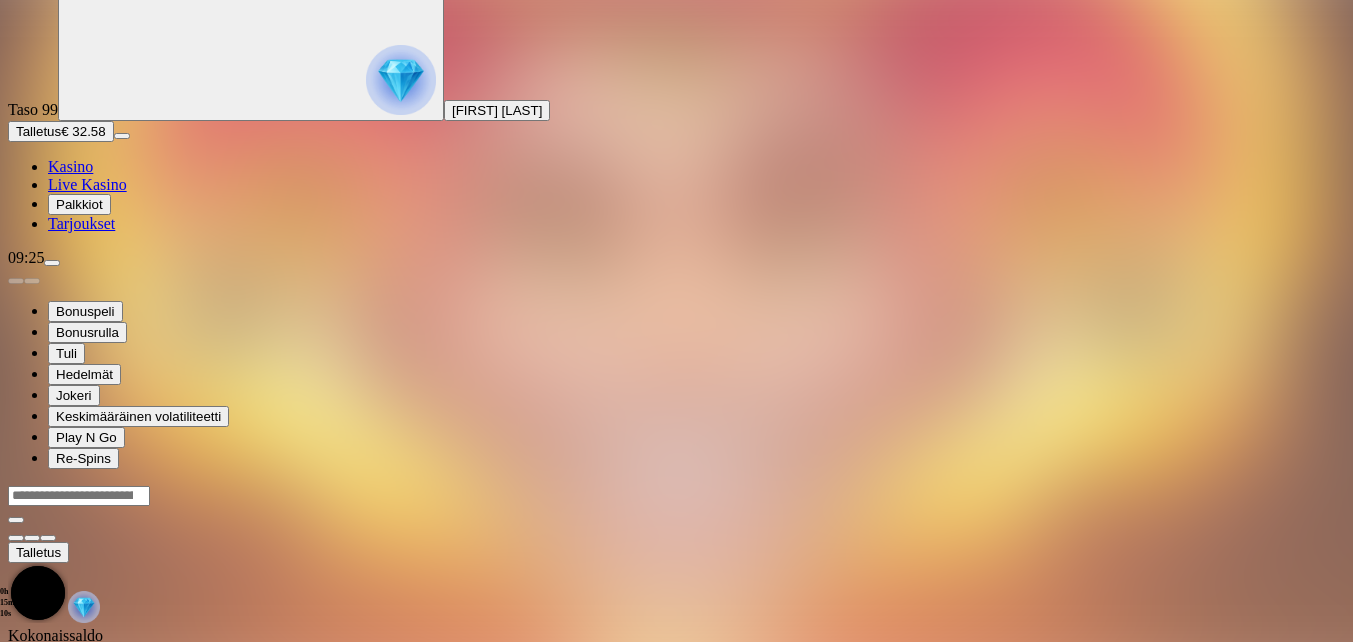 scroll, scrollTop: 0, scrollLeft: 0, axis: both 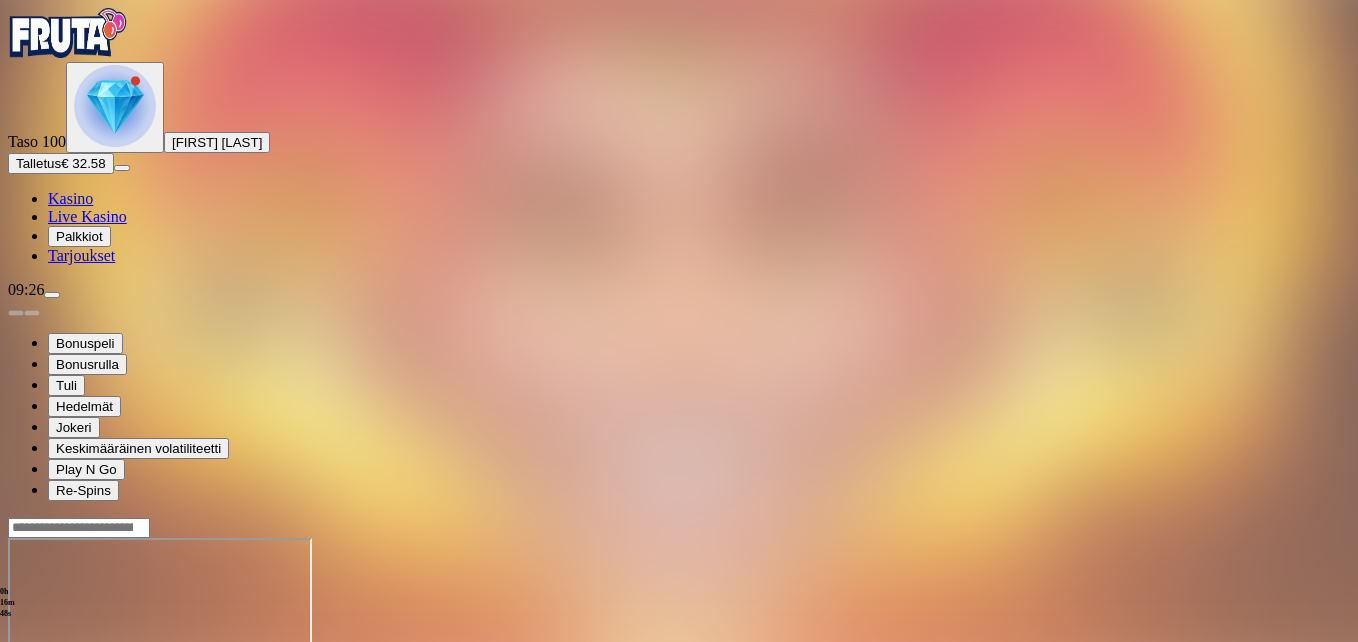 drag, startPoint x: 1241, startPoint y: 183, endPoint x: 1245, endPoint y: 257, distance: 74.10803 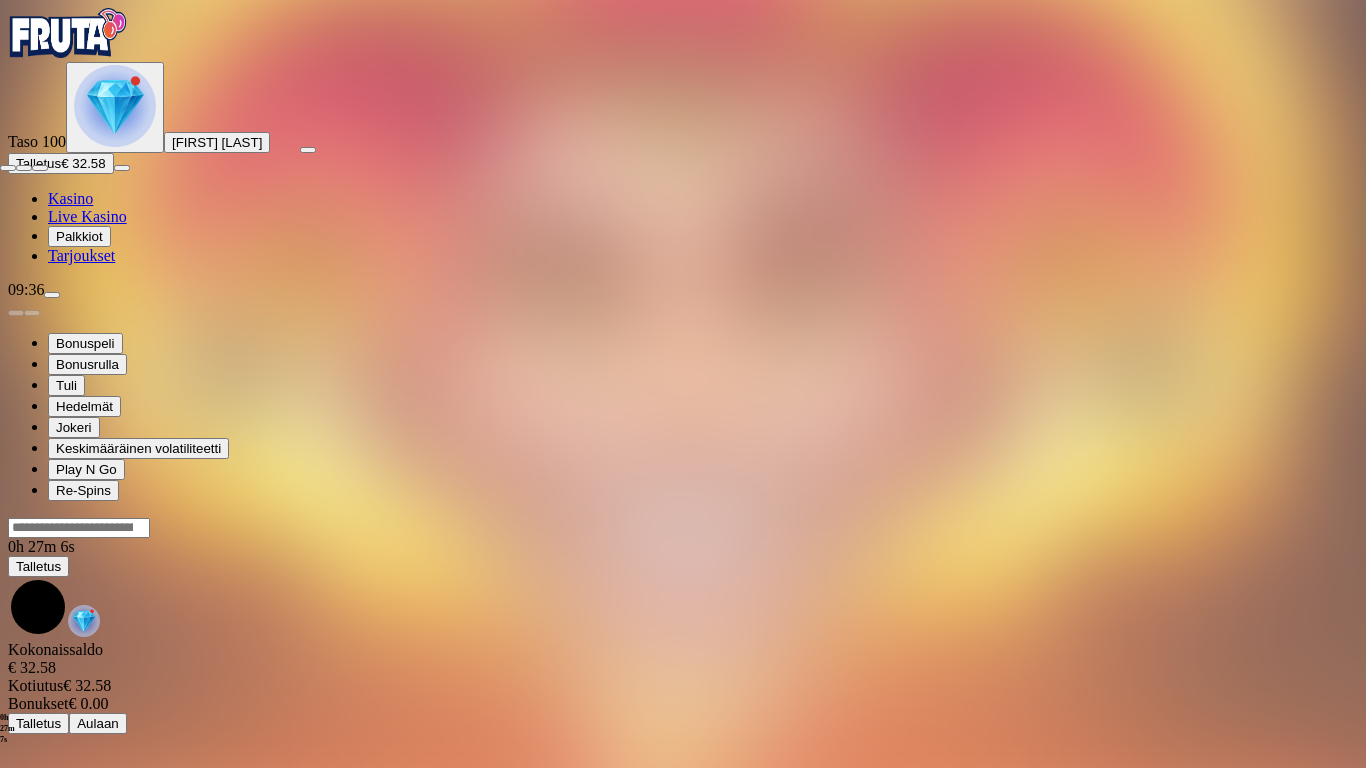 click at bounding box center (8, 168) 